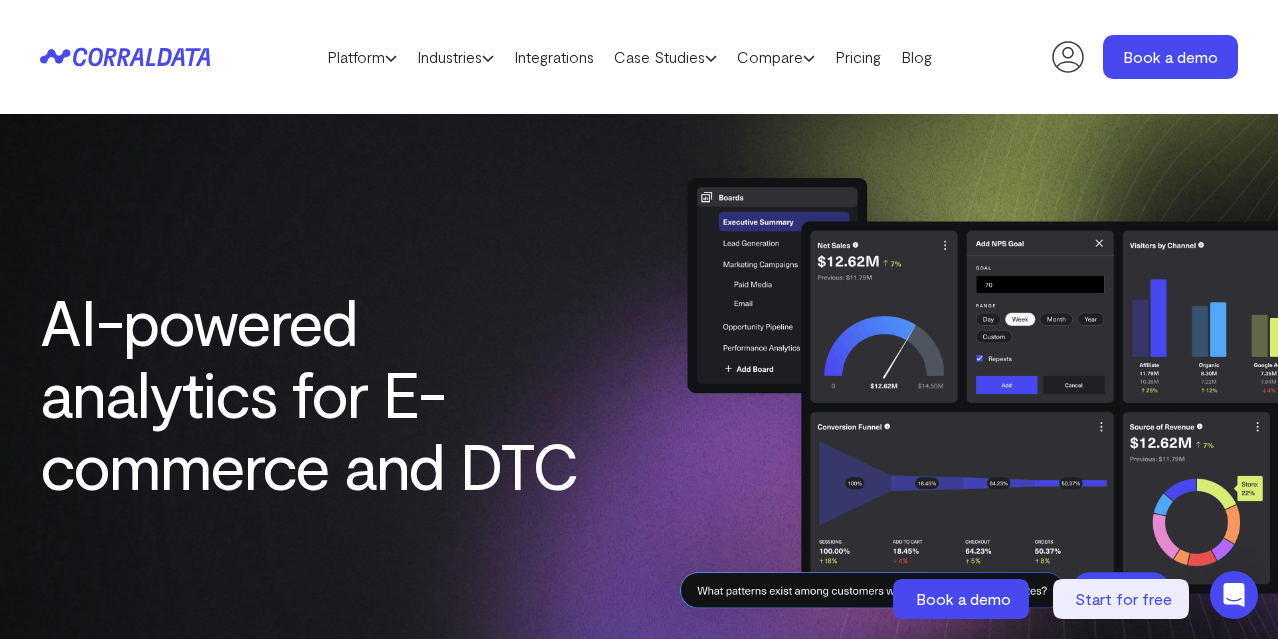 scroll, scrollTop: 0, scrollLeft: 0, axis: both 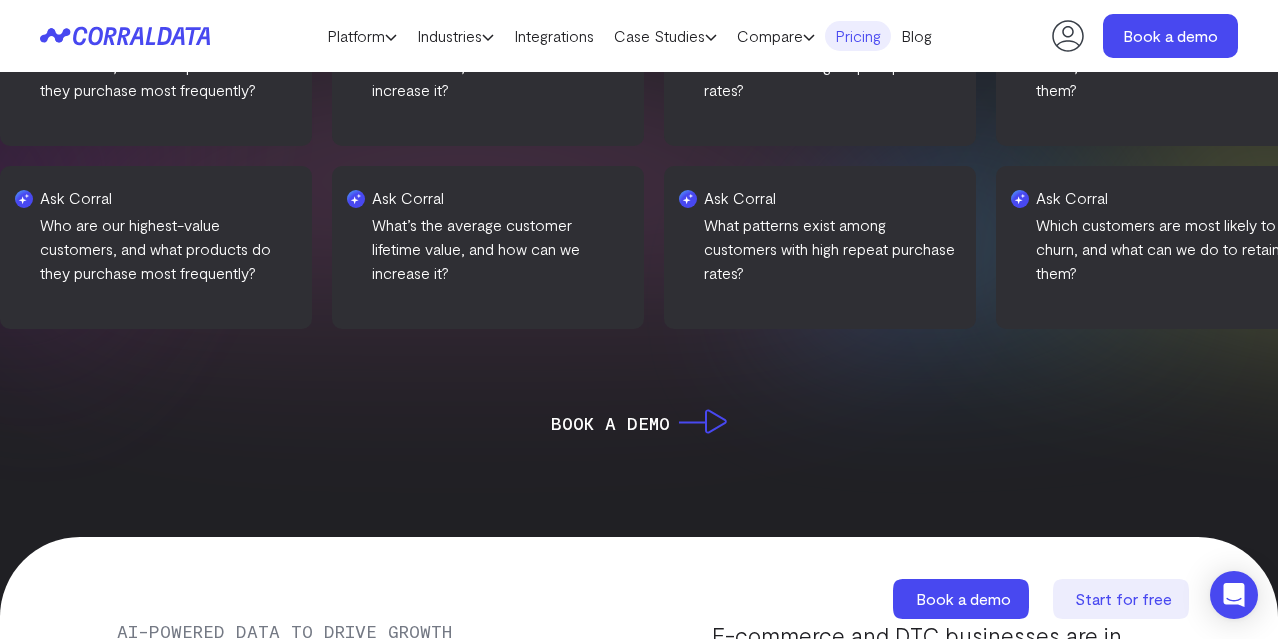 click on "Pricing" at bounding box center (858, 36) 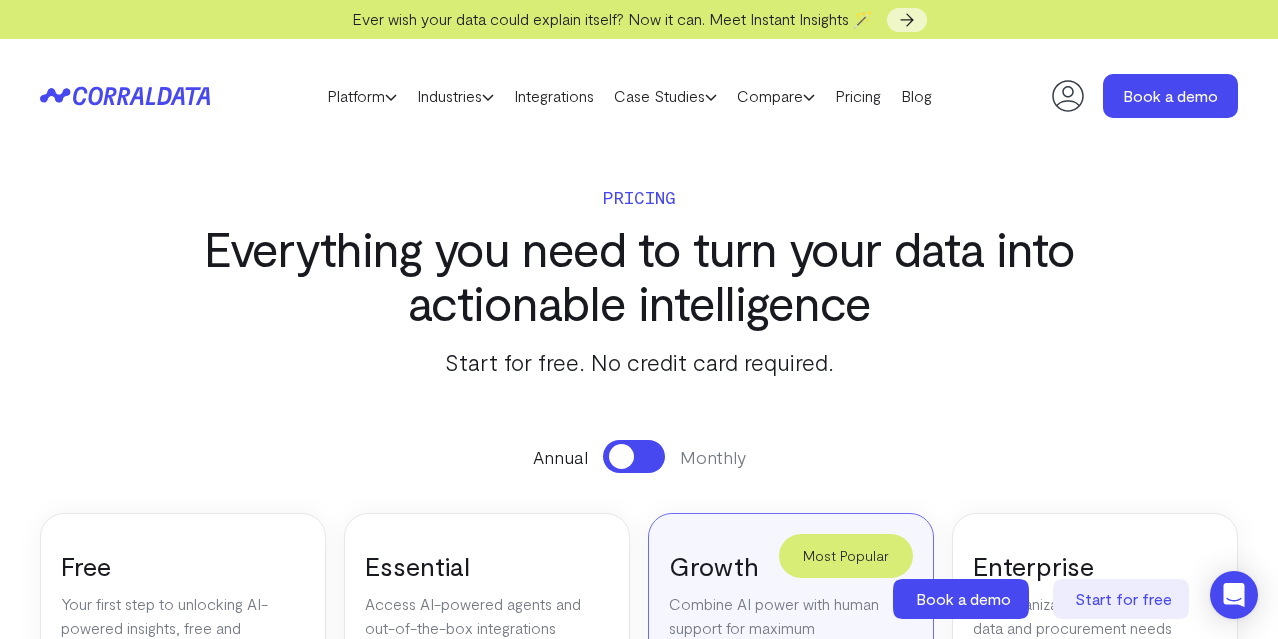 scroll, scrollTop: 0, scrollLeft: 0, axis: both 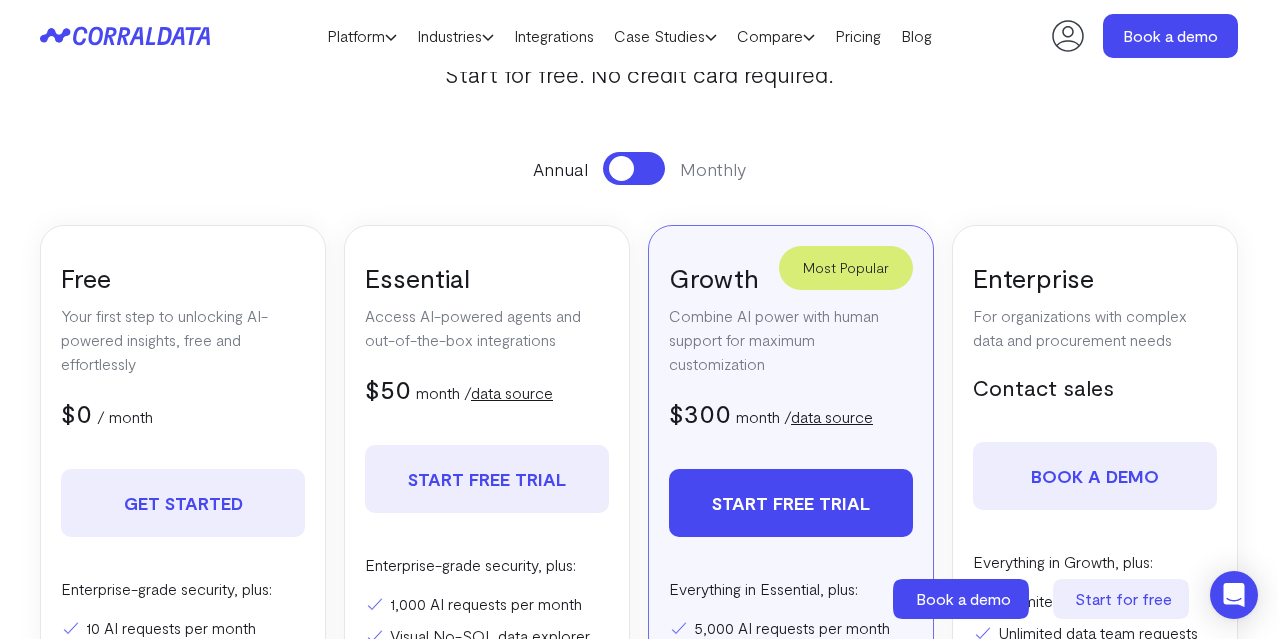 click at bounding box center (634, 168) 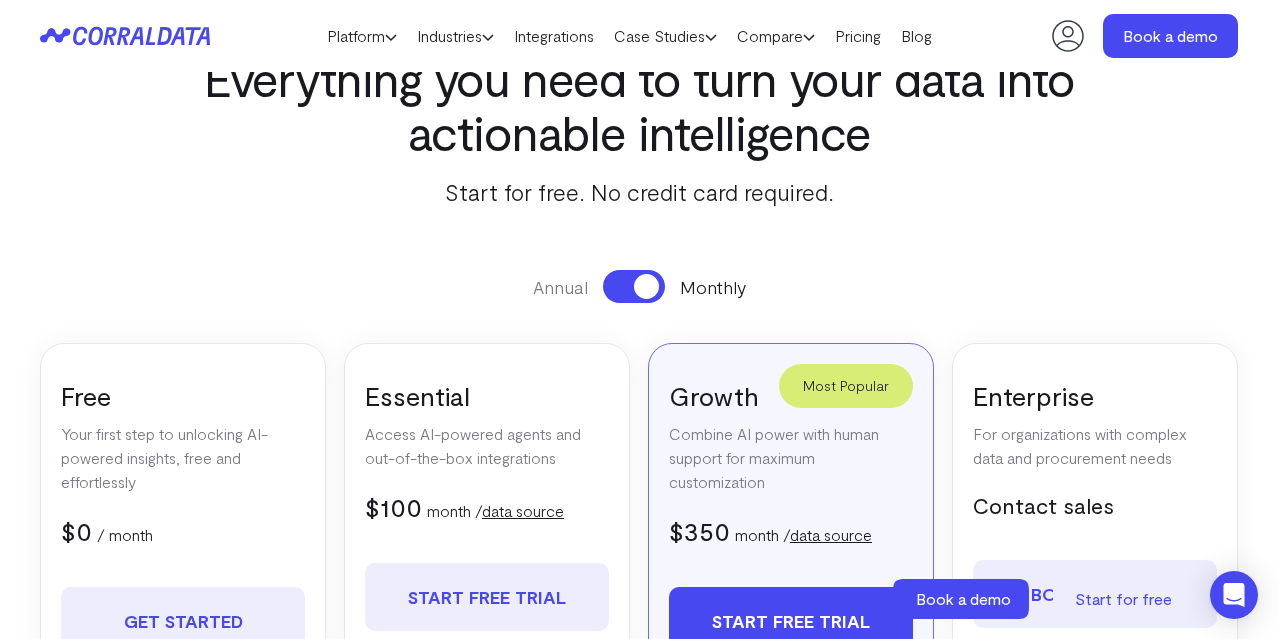 scroll, scrollTop: 0, scrollLeft: 0, axis: both 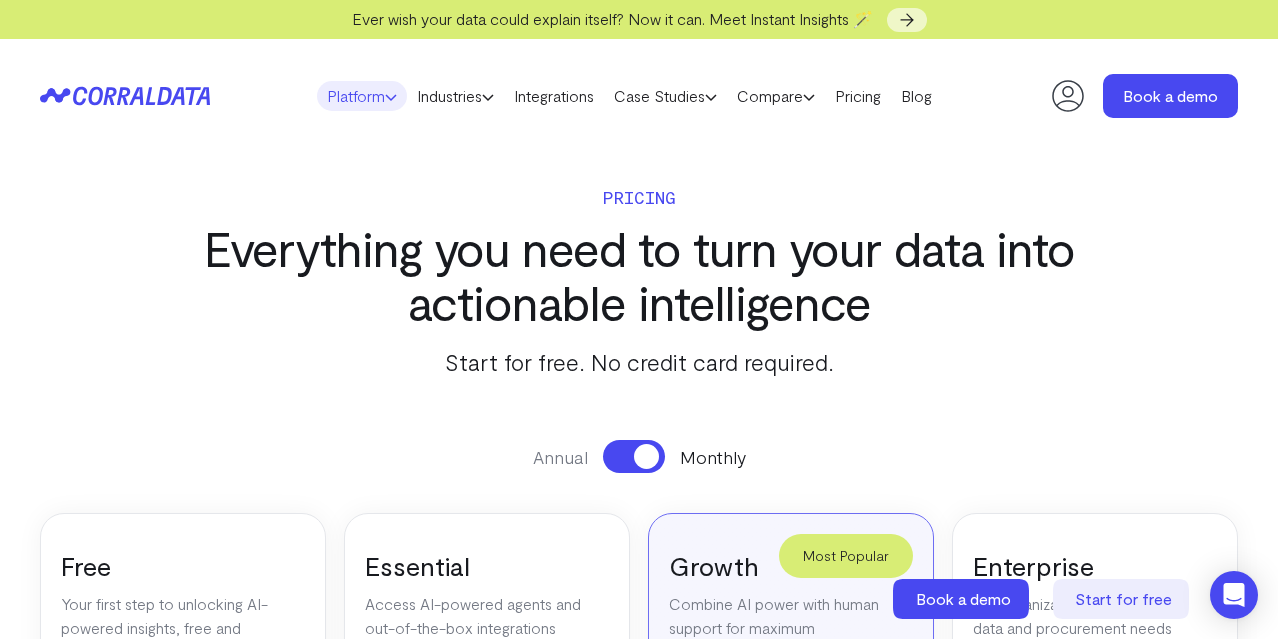 click on "Platform" at bounding box center [362, 96] 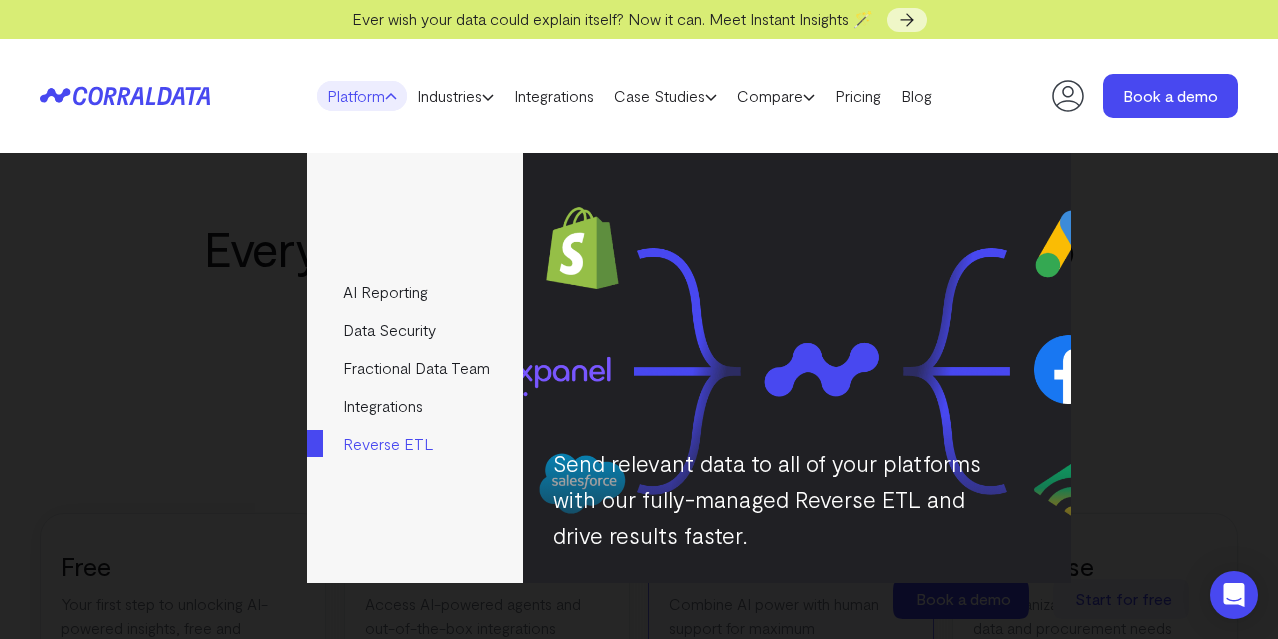 click on "Reverse ETL" at bounding box center (414, 444) 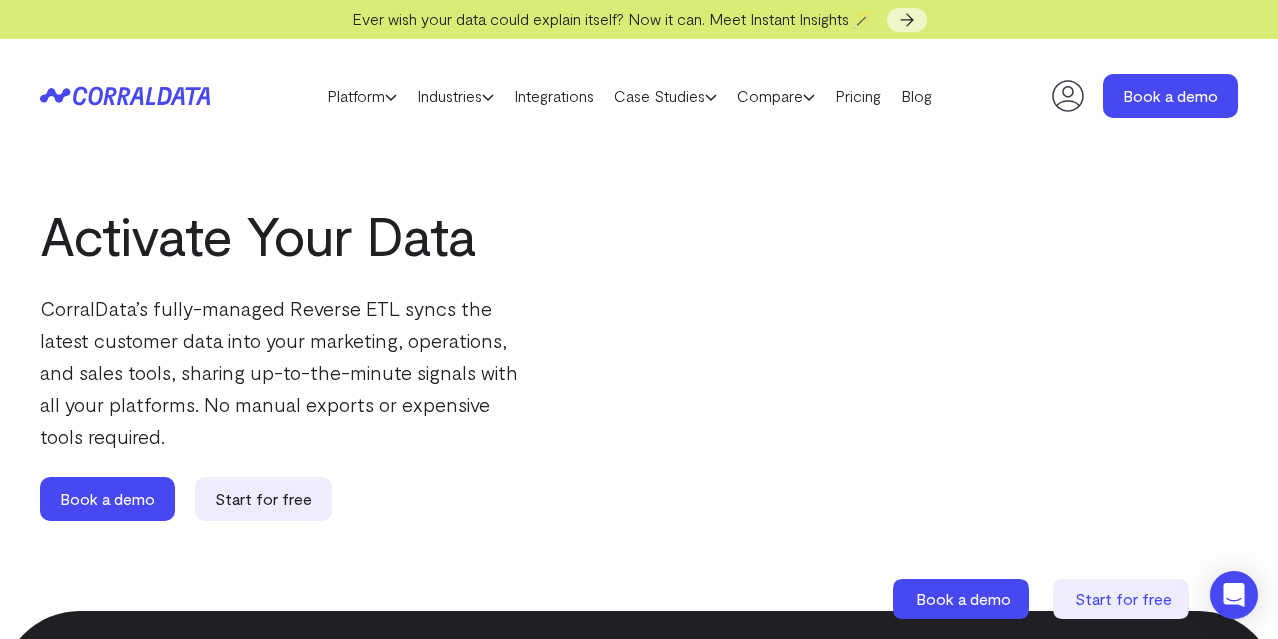 scroll, scrollTop: 0, scrollLeft: 0, axis: both 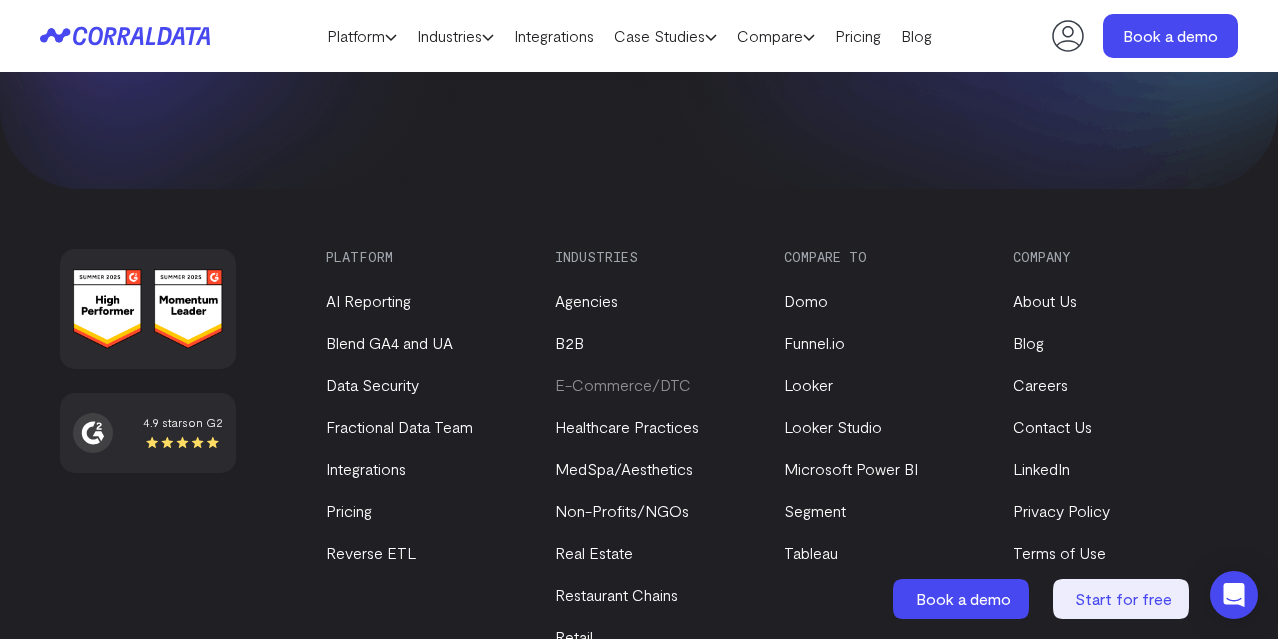 click on "E-Commerce/DTC" at bounding box center (623, 384) 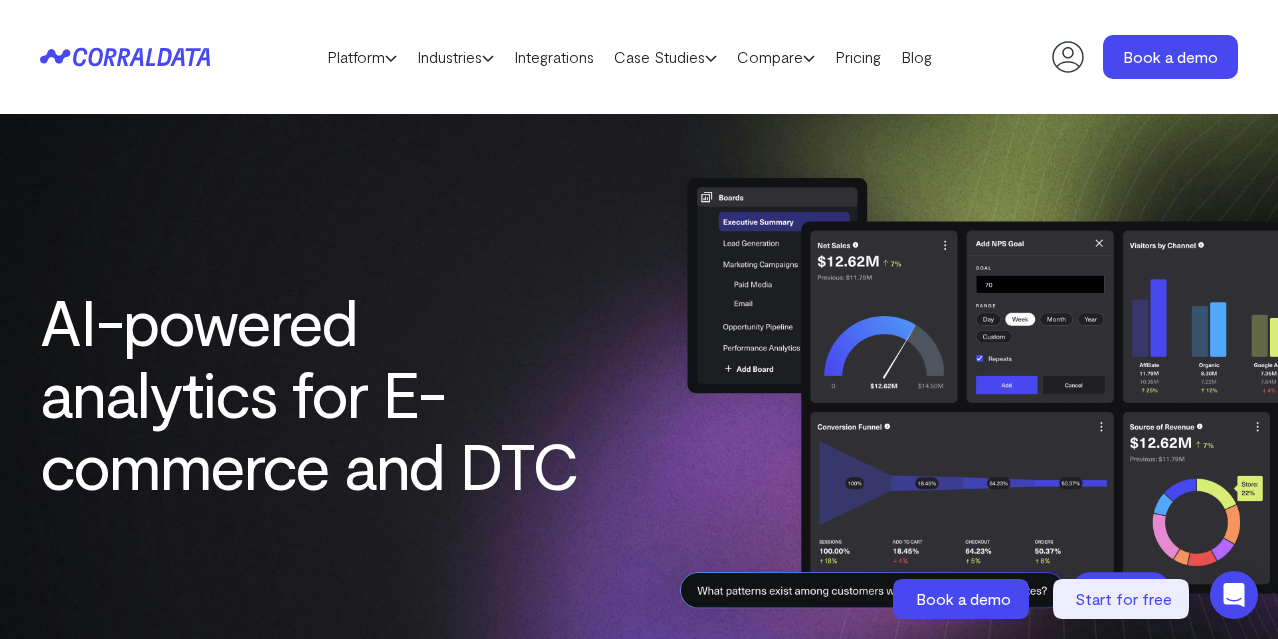 scroll, scrollTop: 0, scrollLeft: 0, axis: both 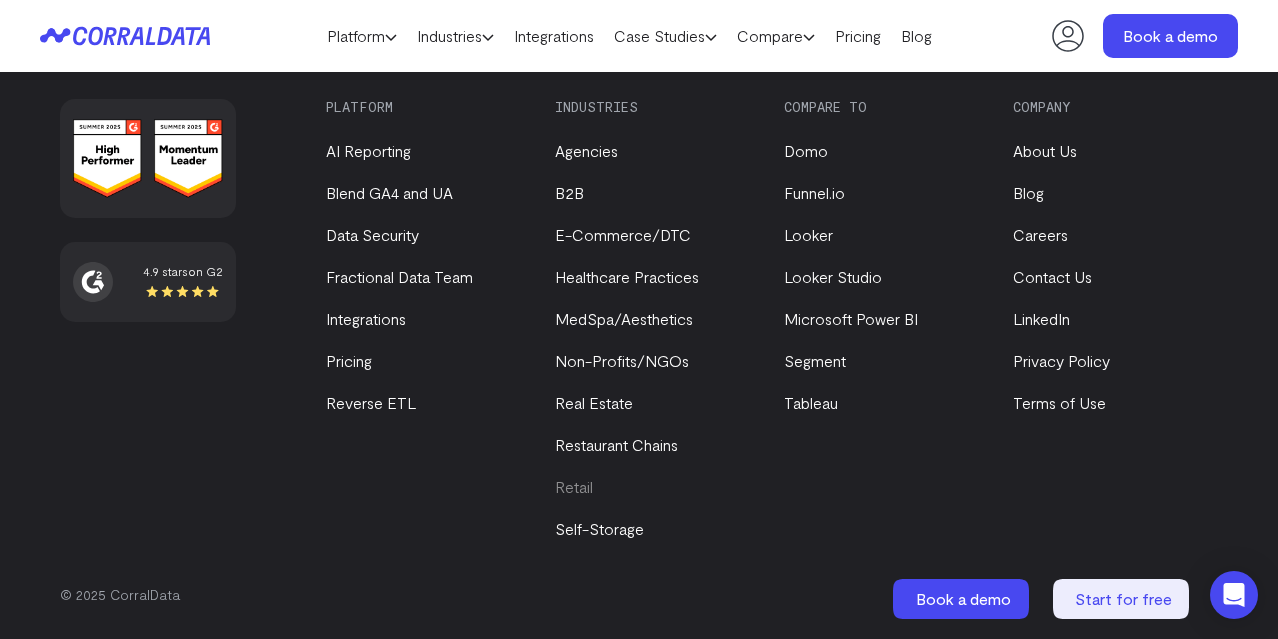 click on "Retail" at bounding box center (574, 486) 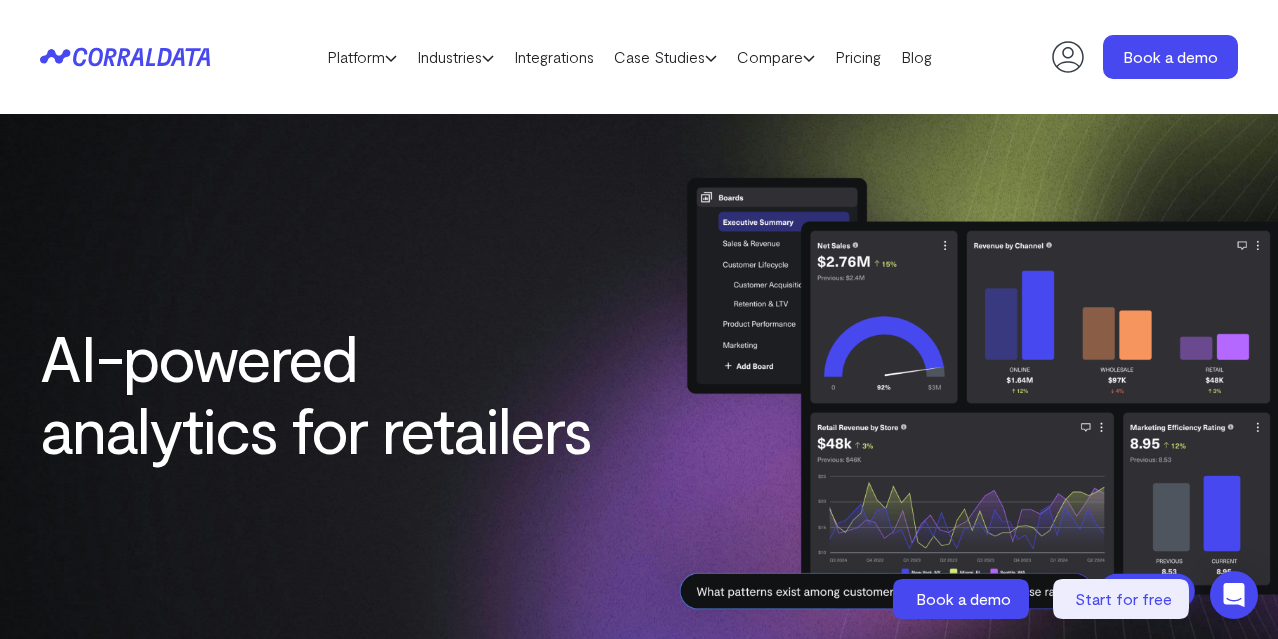scroll, scrollTop: 0, scrollLeft: 0, axis: both 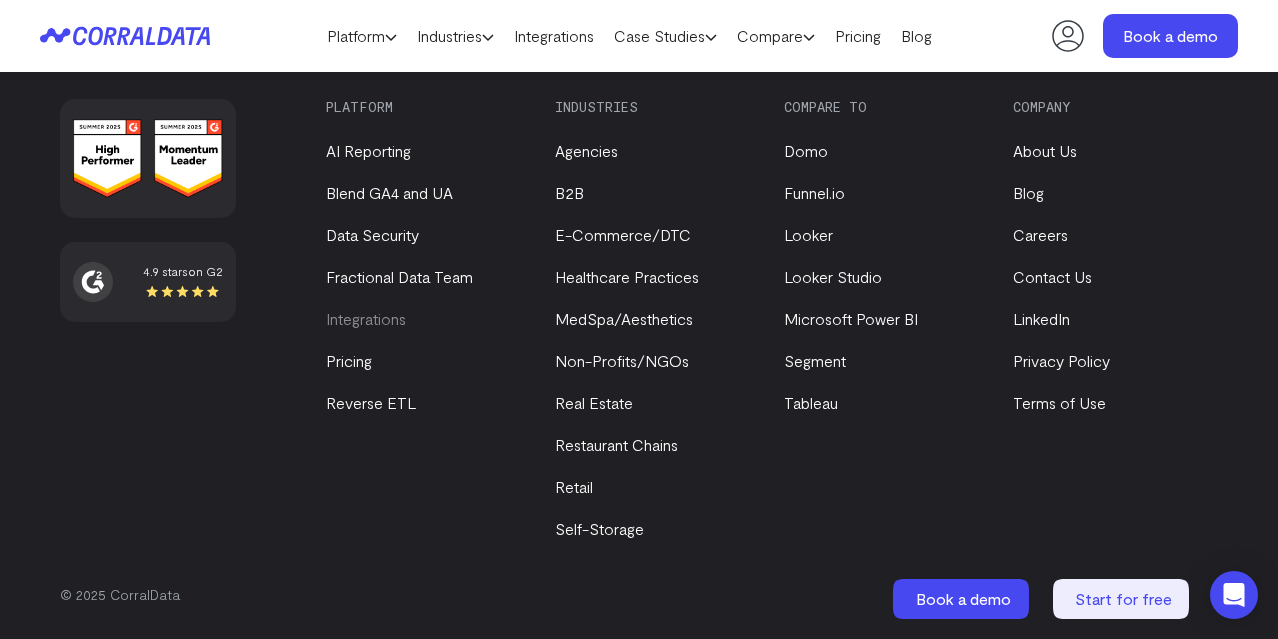 click on "Integrations" at bounding box center [366, 318] 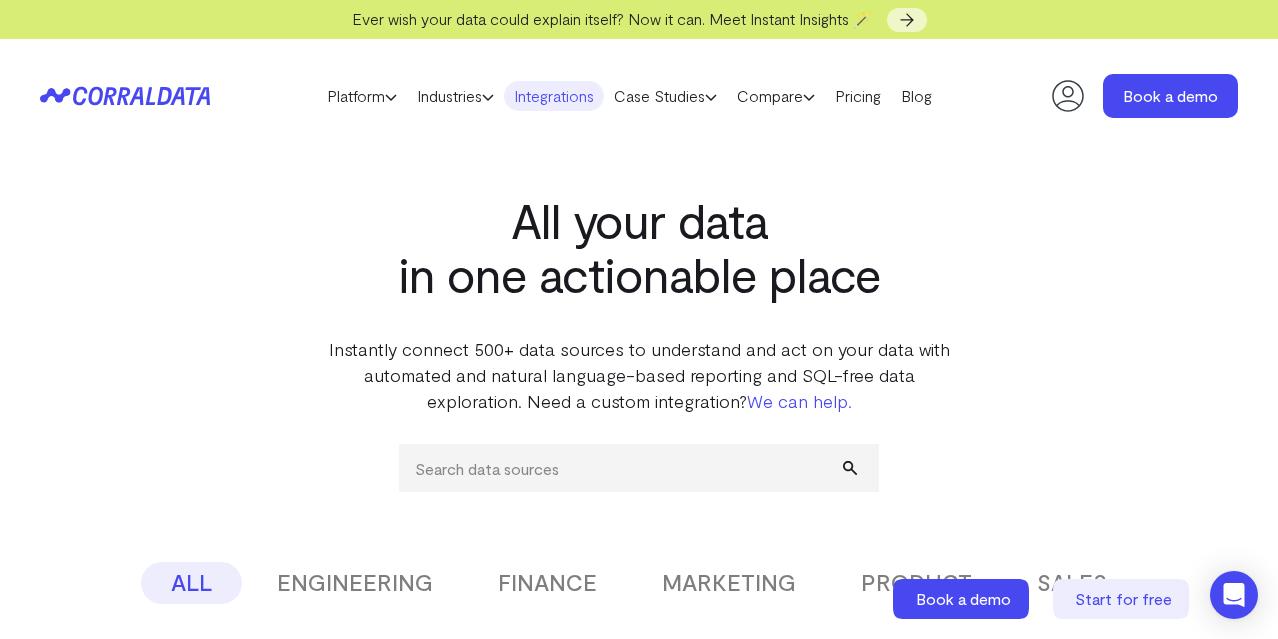 scroll, scrollTop: 122, scrollLeft: 0, axis: vertical 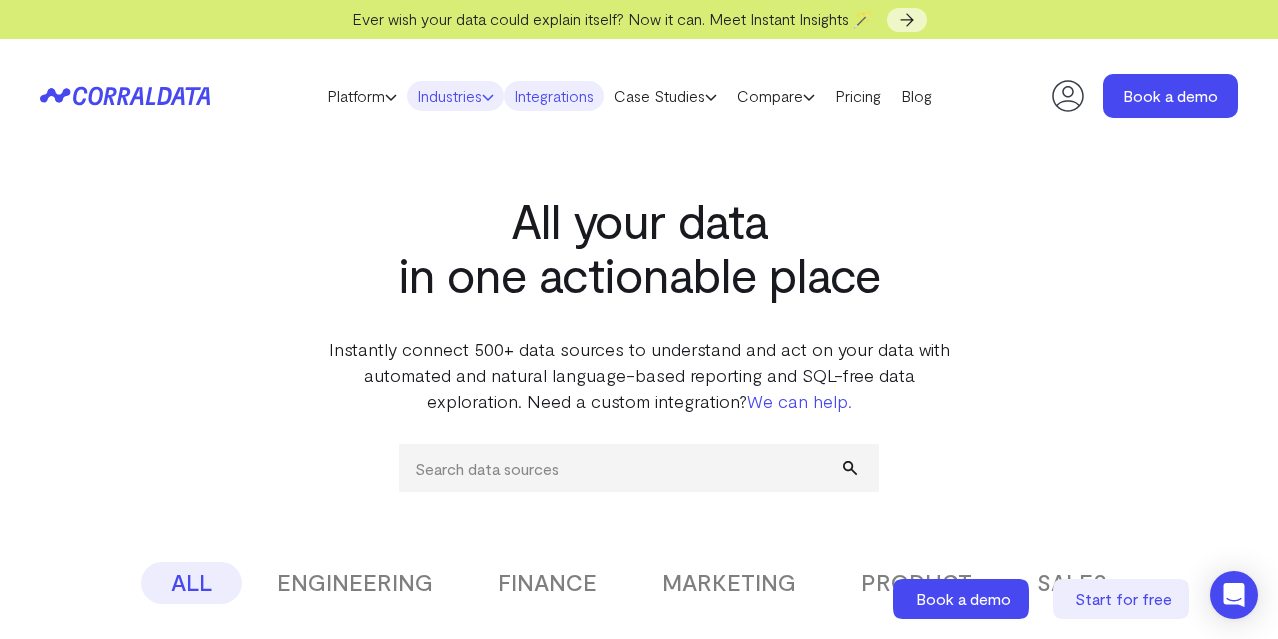 click on "Industries" at bounding box center [455, 96] 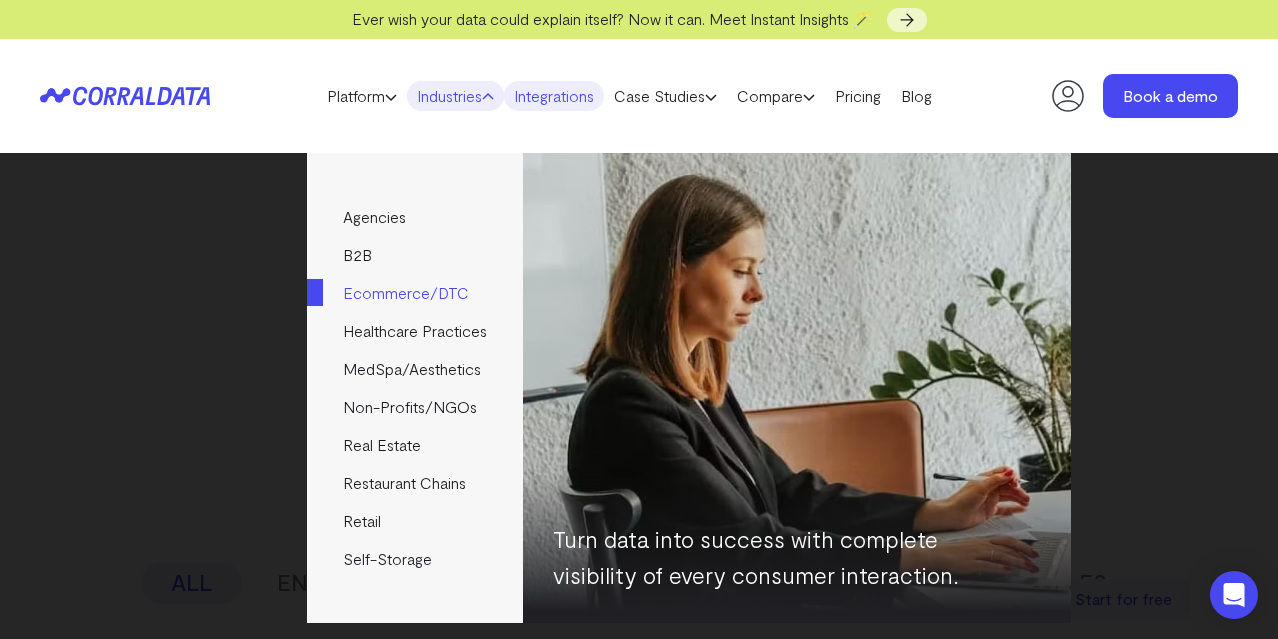 click on "Ecommerce/DTC" at bounding box center [414, 293] 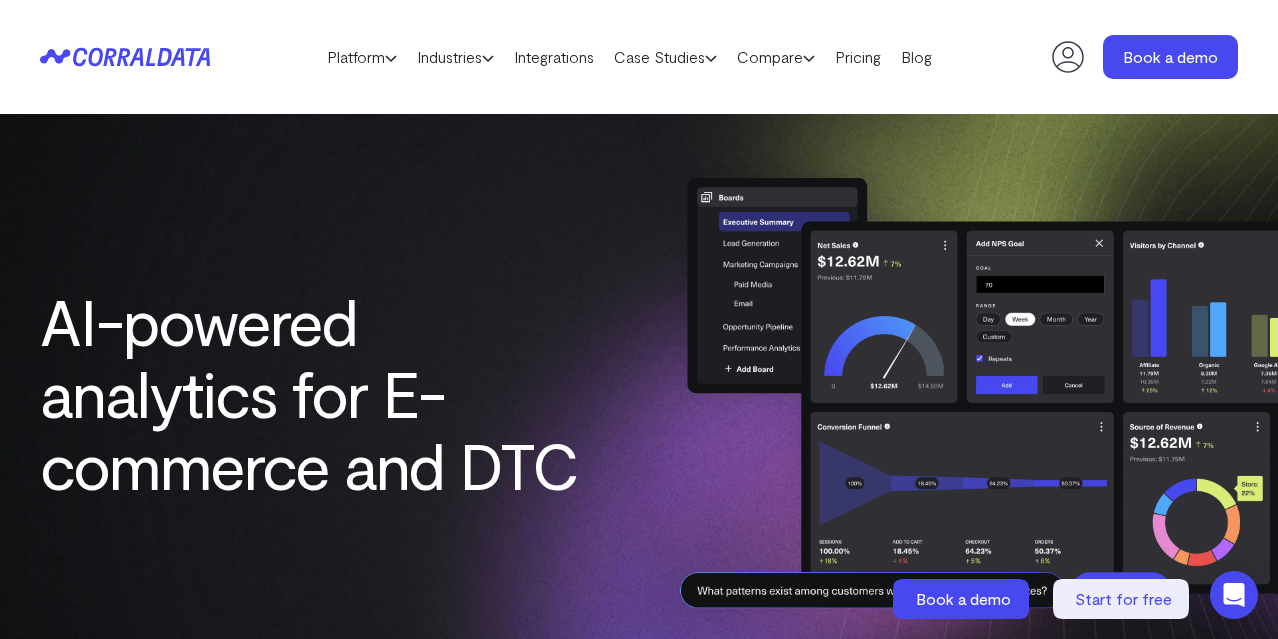 scroll, scrollTop: 0, scrollLeft: 0, axis: both 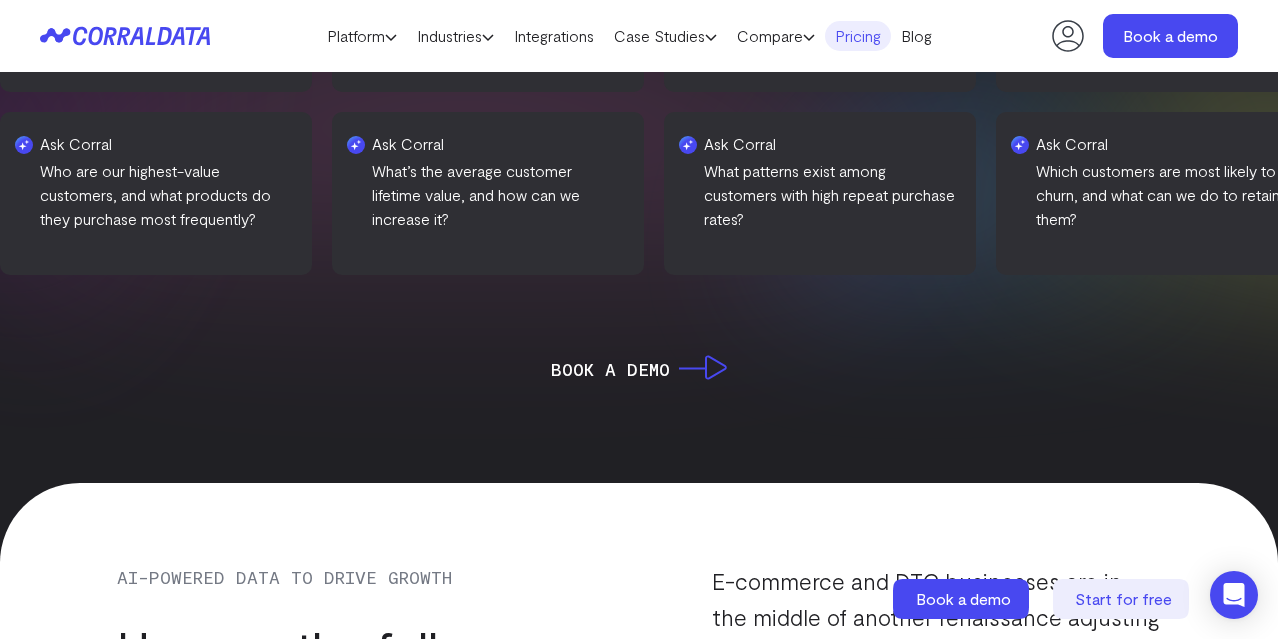 click on "Pricing" at bounding box center (858, 36) 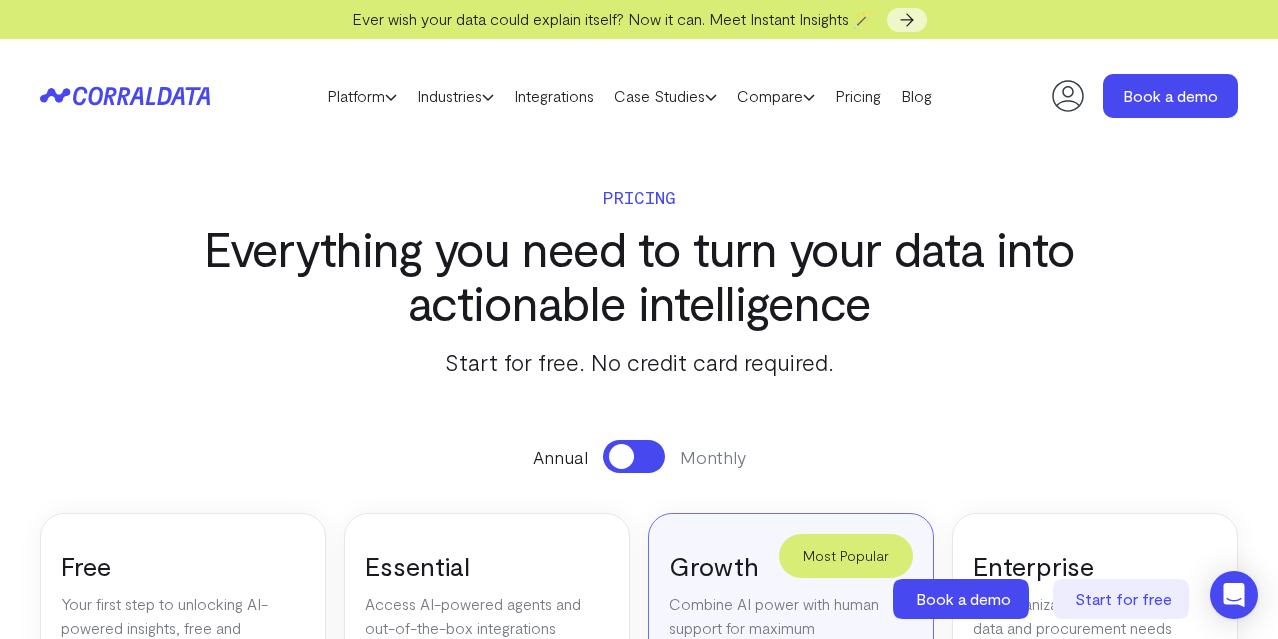 scroll, scrollTop: 0, scrollLeft: 0, axis: both 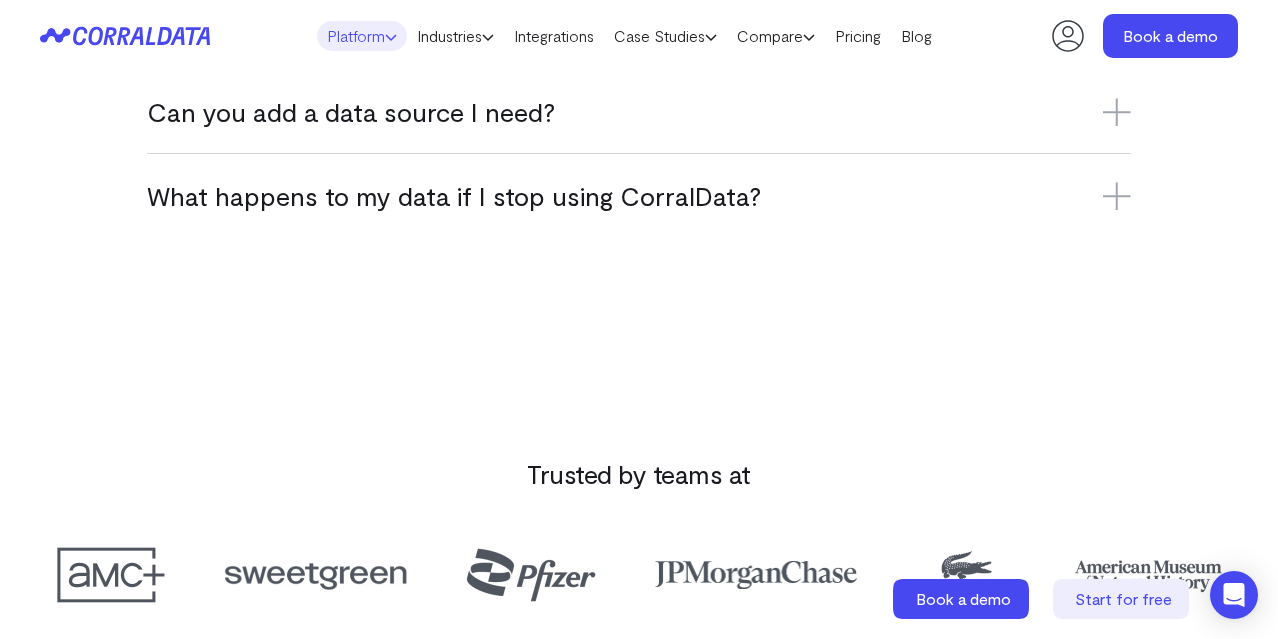 click on "Platform" at bounding box center (362, 36) 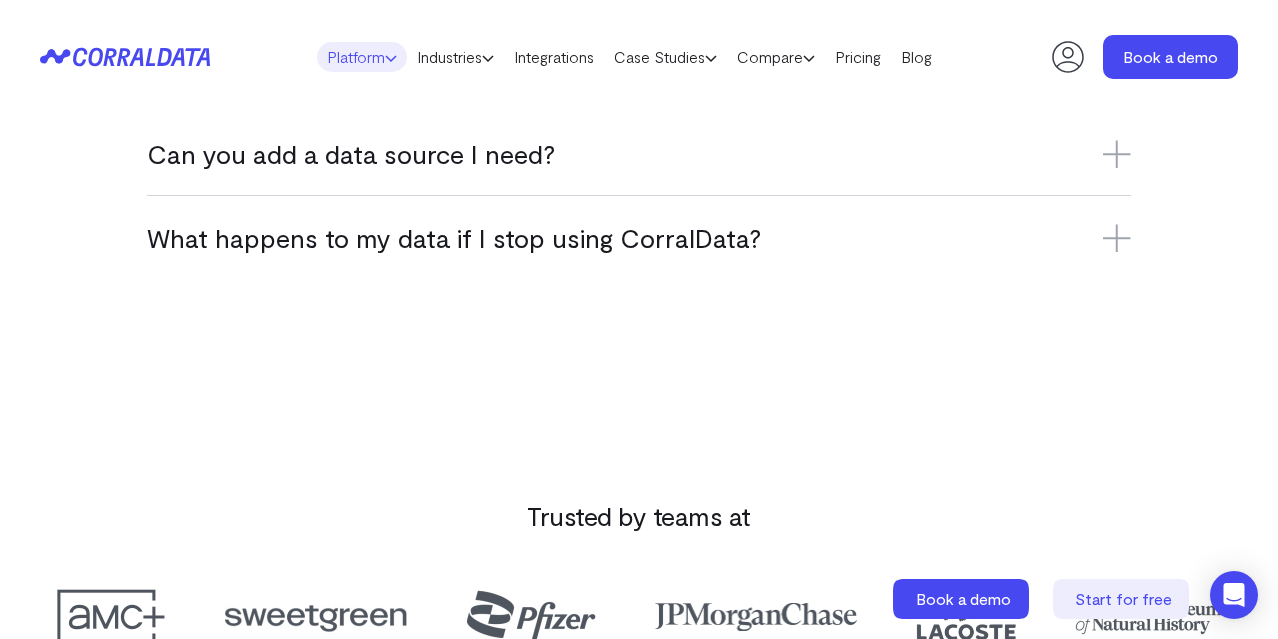 scroll, scrollTop: 0, scrollLeft: 0, axis: both 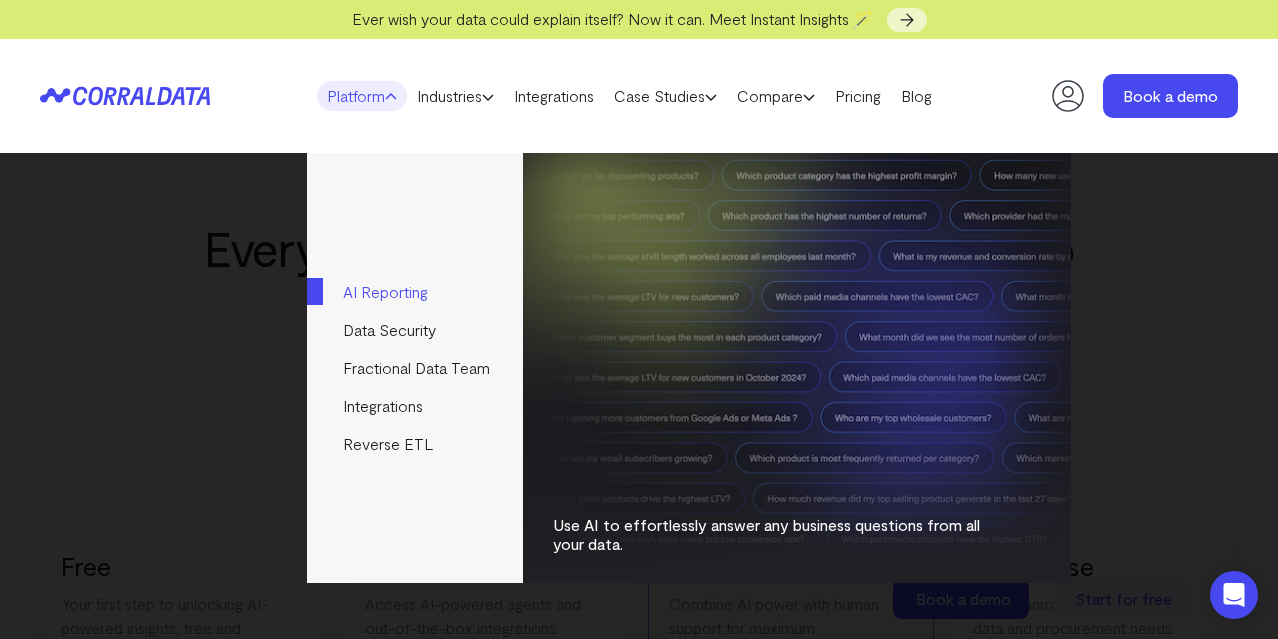 click on "AI Reporting" at bounding box center (414, 292) 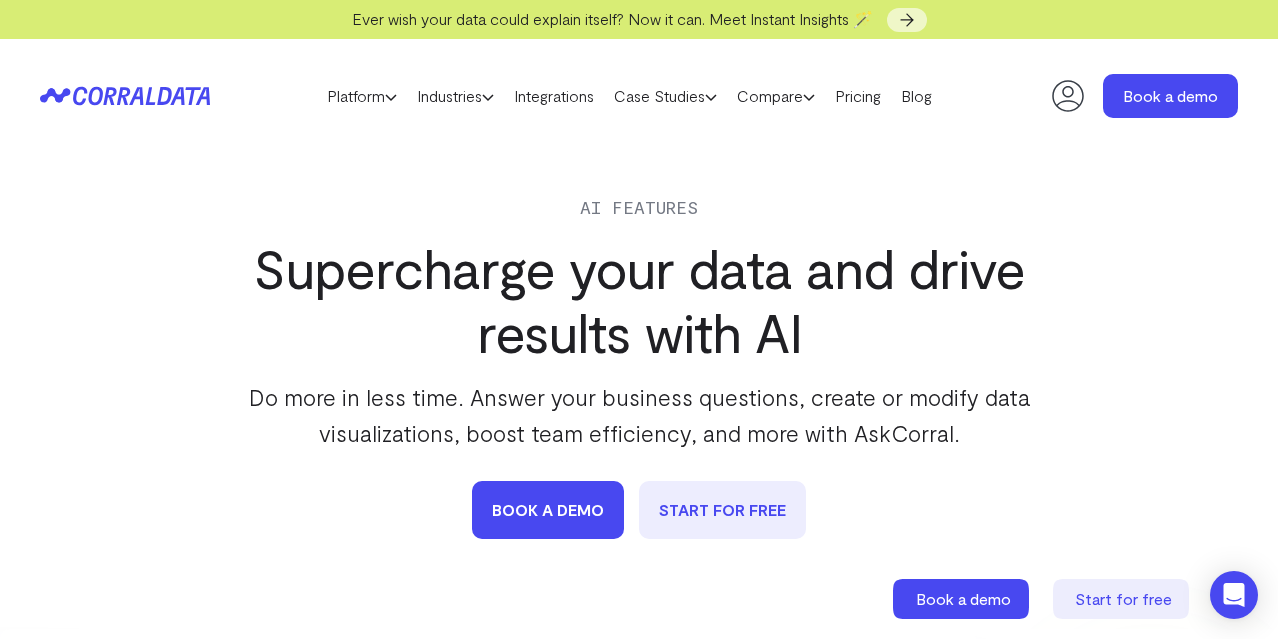 scroll, scrollTop: 0, scrollLeft: 0, axis: both 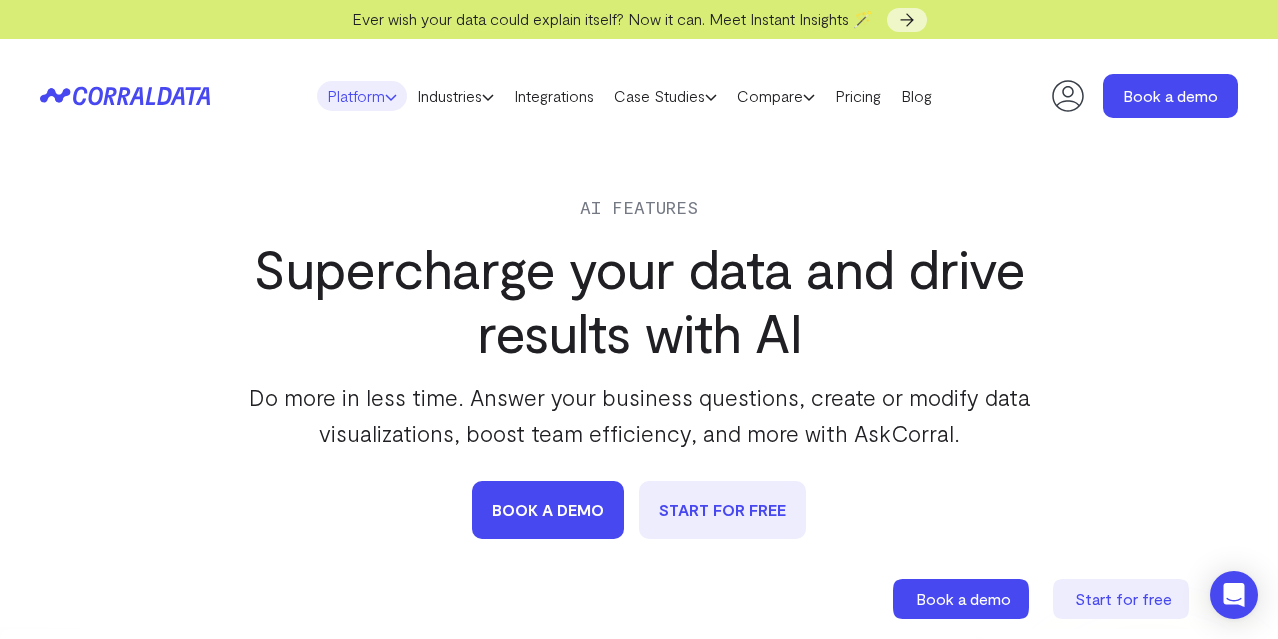 click on "Platform" at bounding box center (362, 96) 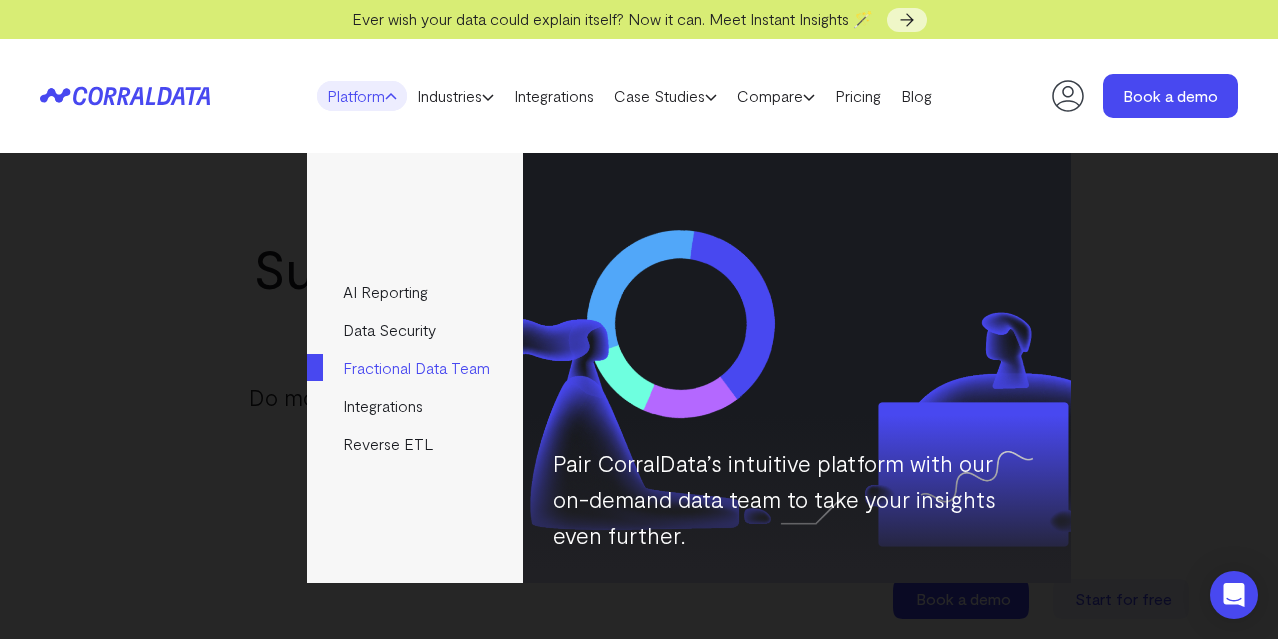 click on "Fractional Data Team" at bounding box center [414, 368] 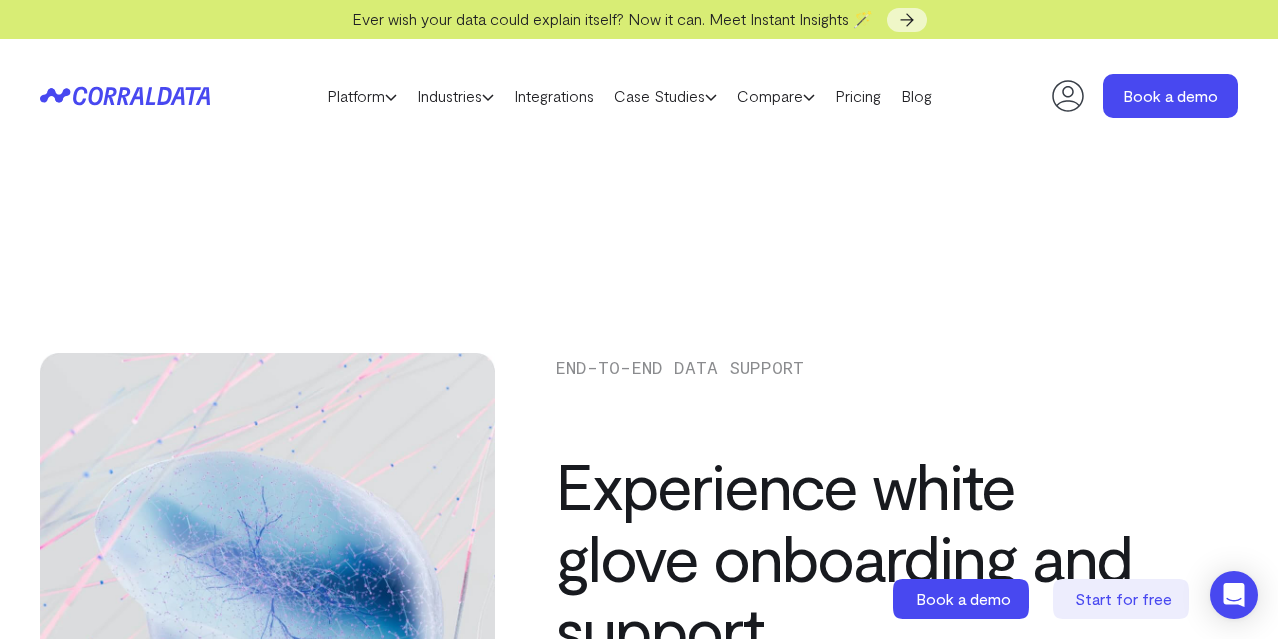 scroll, scrollTop: 0, scrollLeft: 0, axis: both 